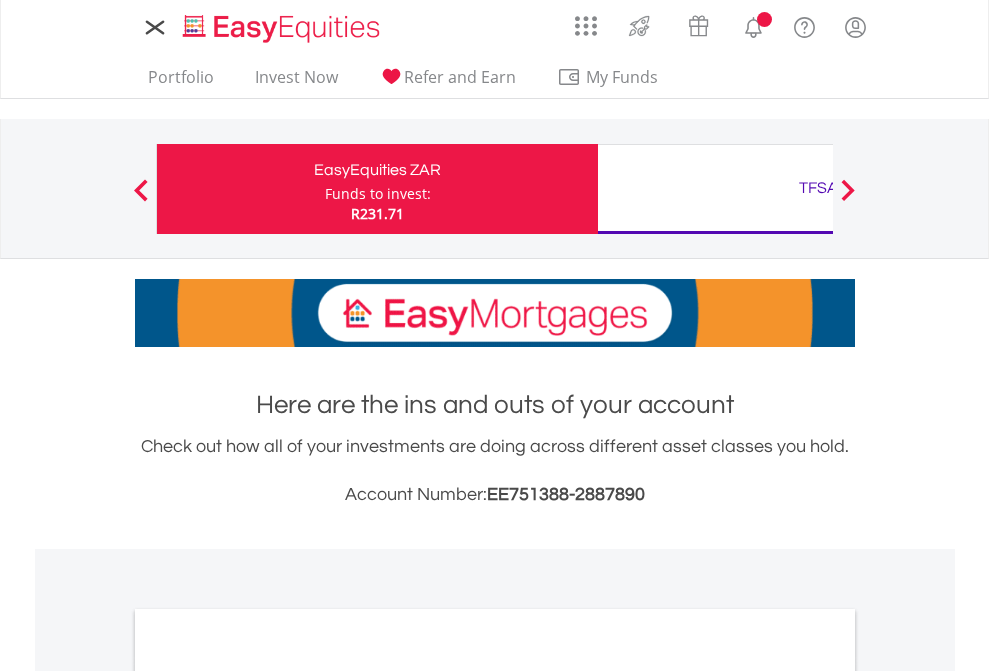 scroll, scrollTop: 0, scrollLeft: 0, axis: both 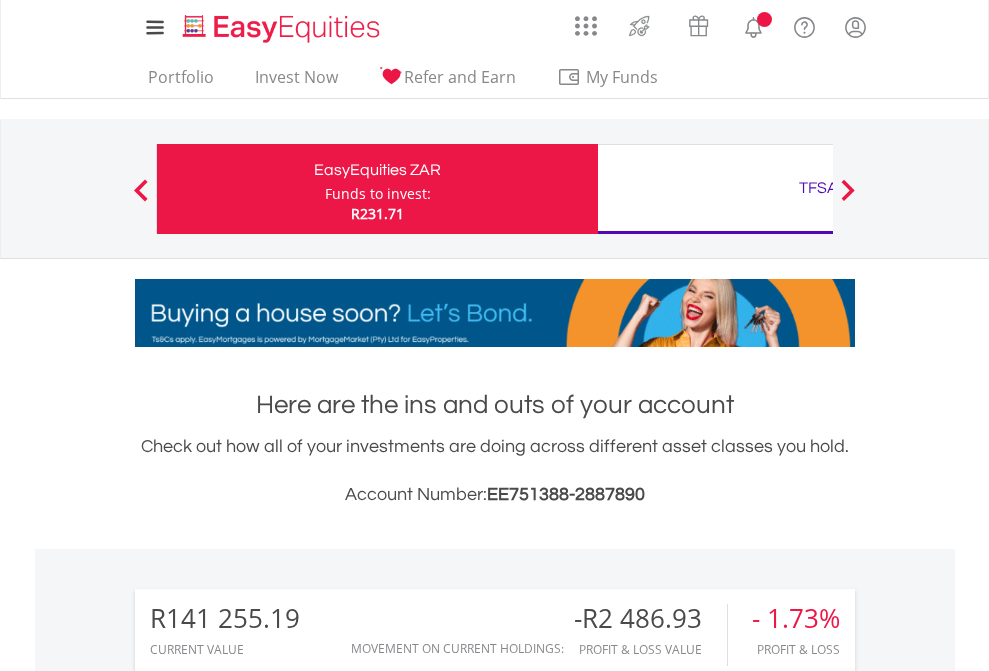 click on "Funds to invest:" at bounding box center (378, 194) 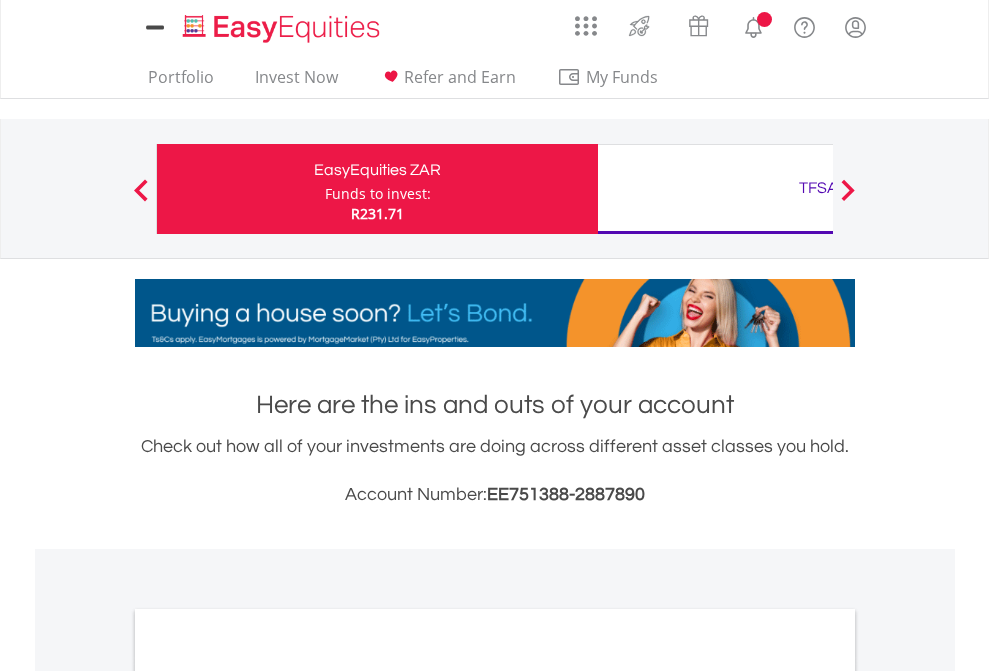 scroll, scrollTop: 0, scrollLeft: 0, axis: both 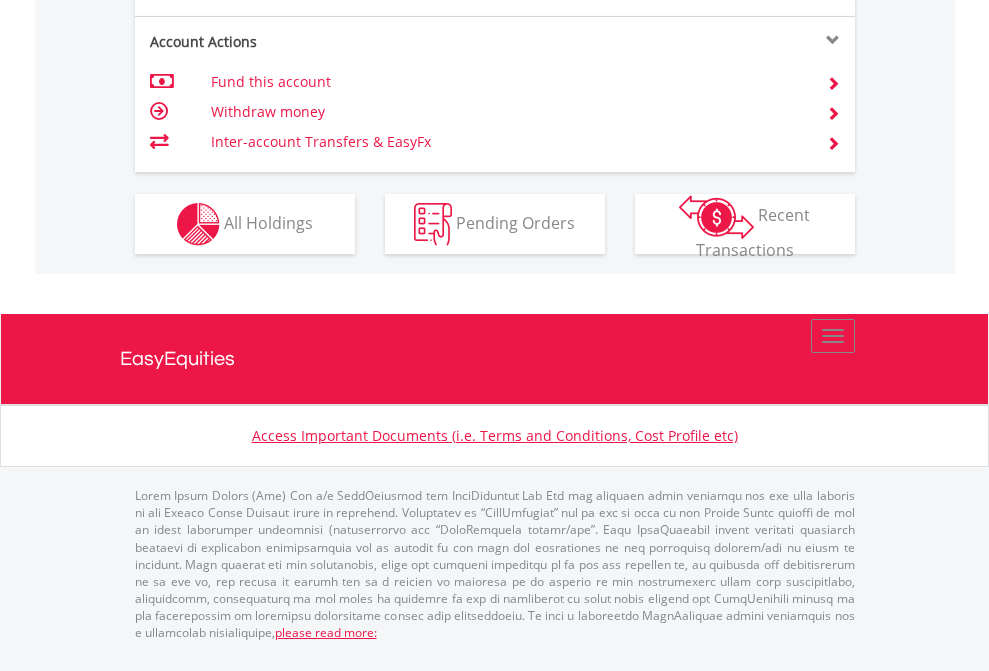 click on "Investment types" at bounding box center (706, -337) 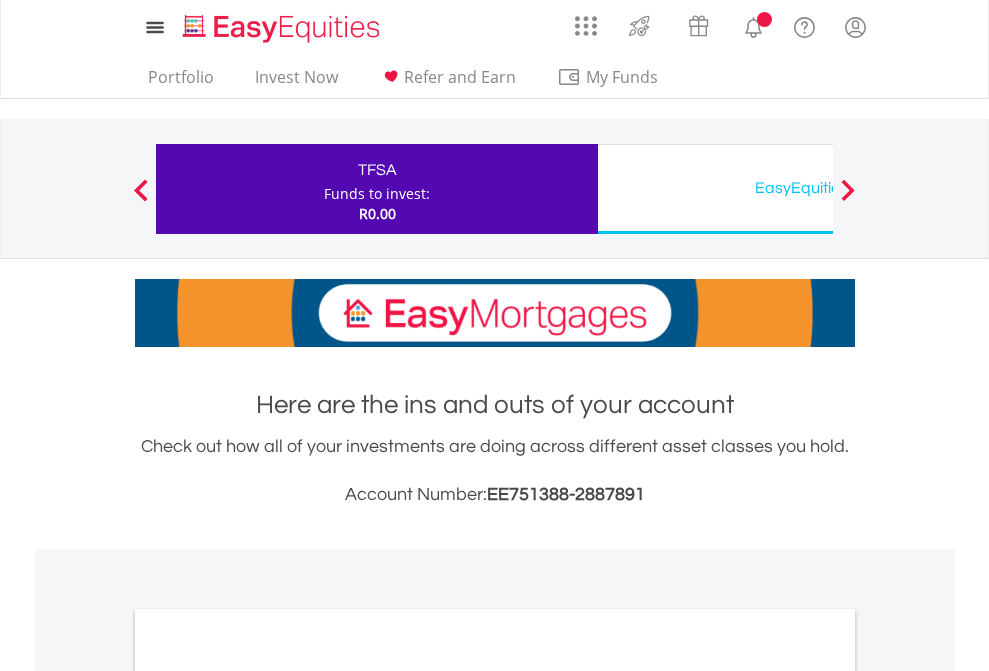 scroll, scrollTop: 0, scrollLeft: 0, axis: both 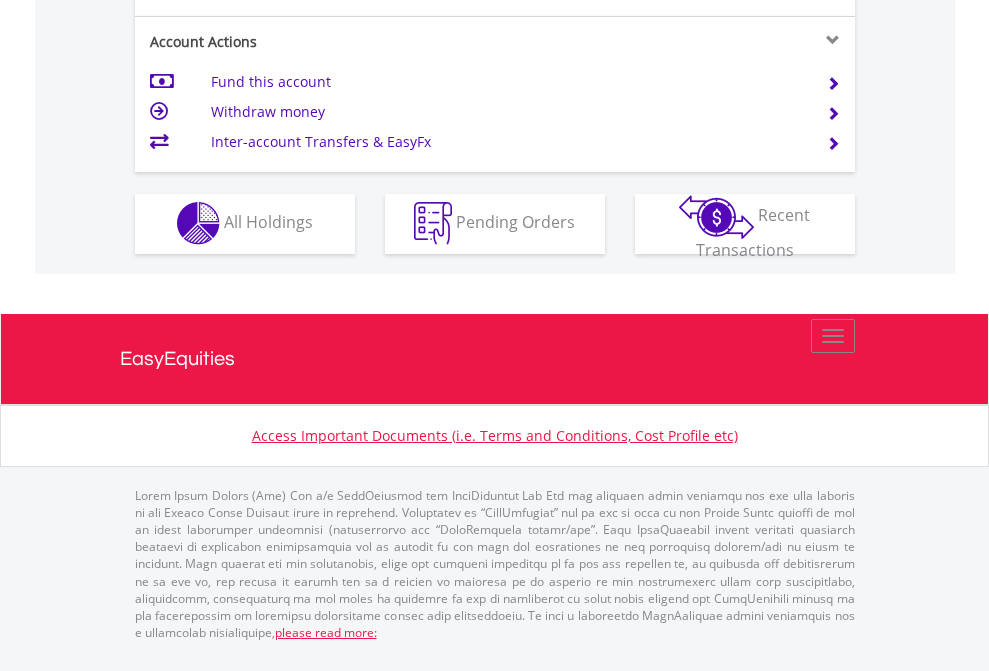 click on "Investment types" at bounding box center [706, -353] 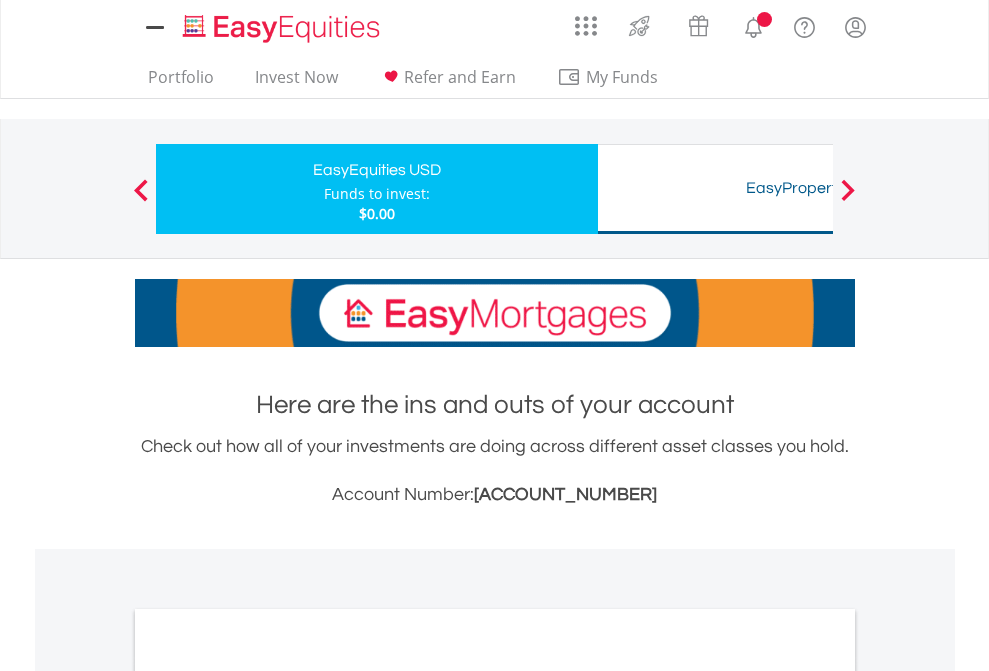 scroll, scrollTop: 0, scrollLeft: 0, axis: both 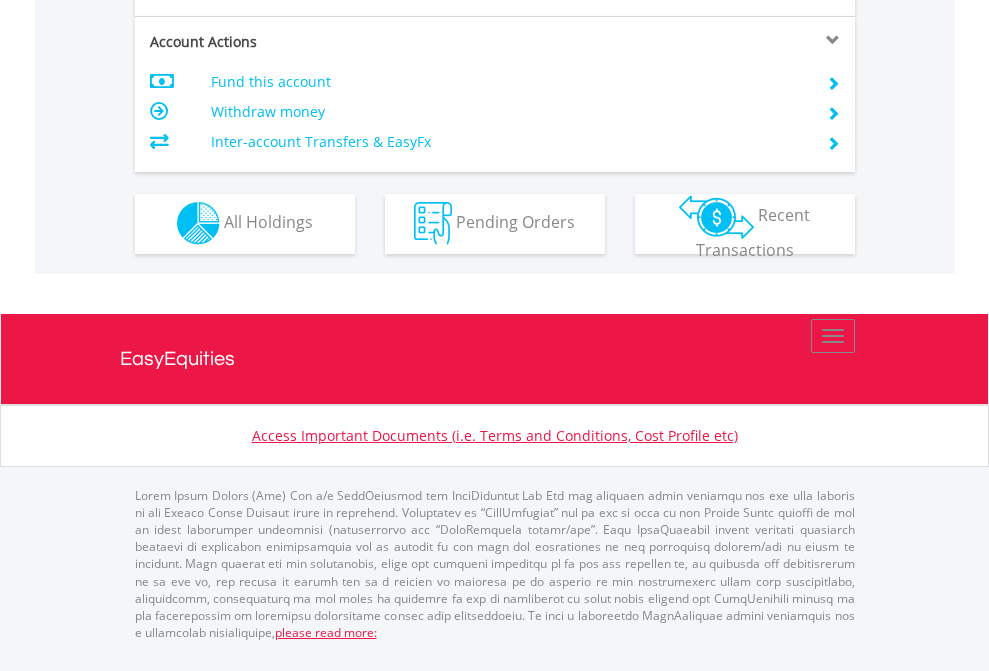 click on "Investment types" at bounding box center [706, -353] 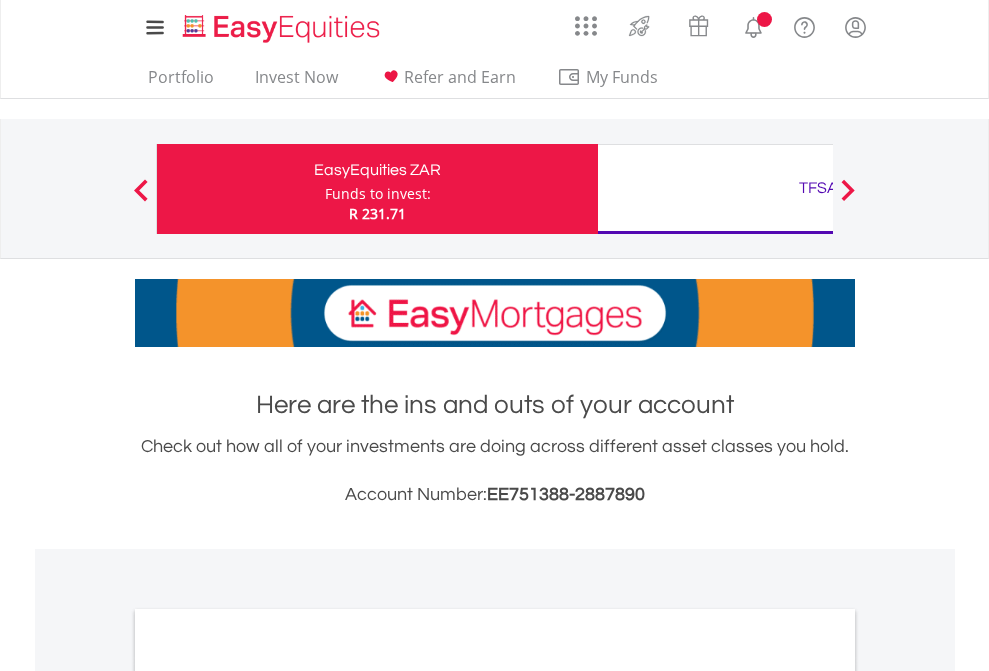 scroll, scrollTop: 0, scrollLeft: 0, axis: both 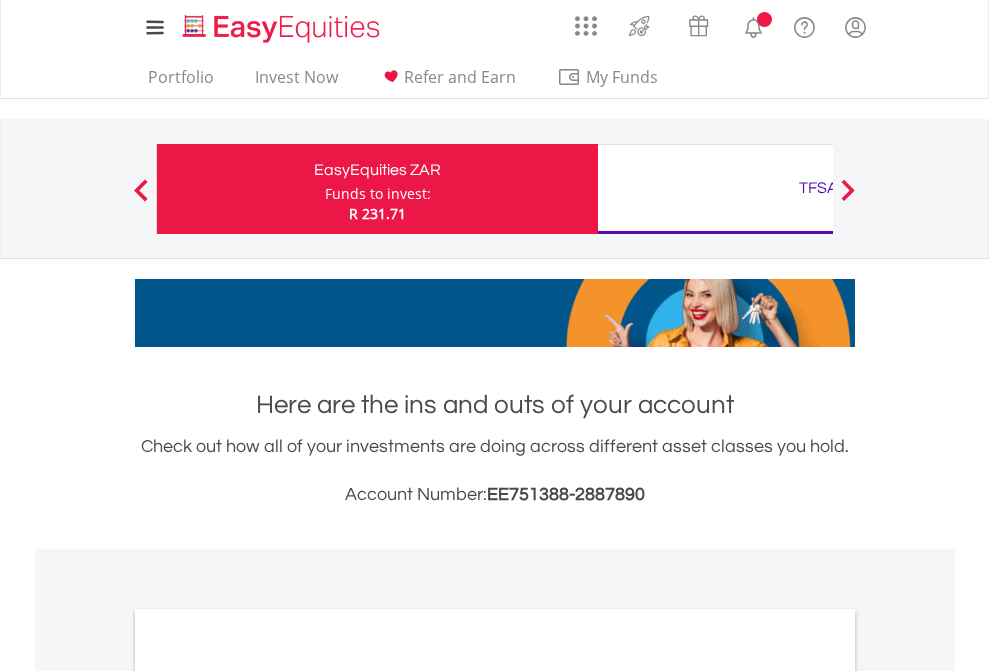 click on "All Holdings" at bounding box center (268, 1096) 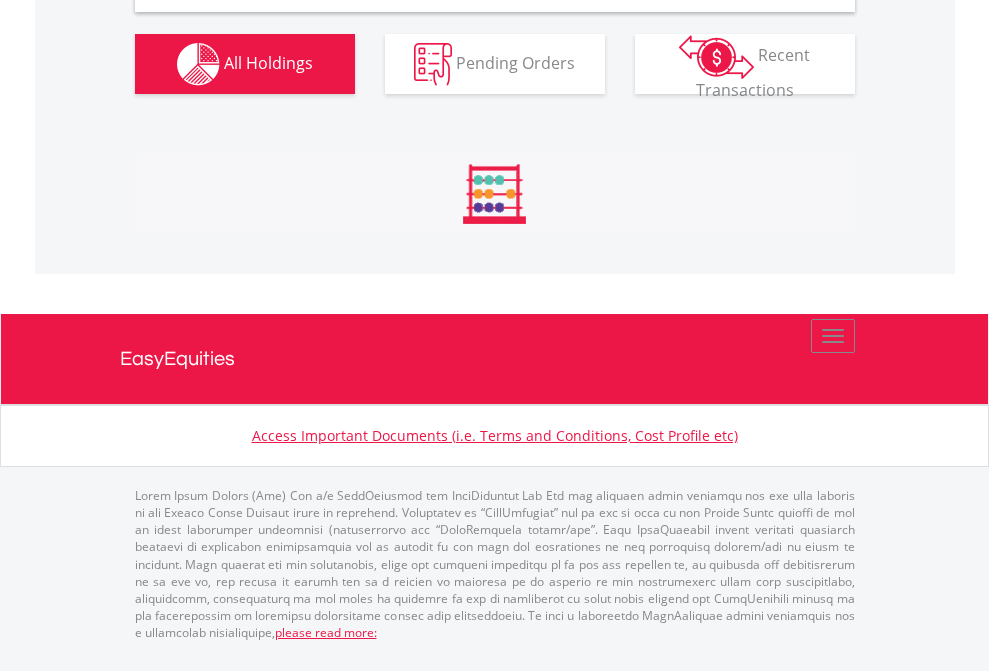 scroll, scrollTop: 1933, scrollLeft: 0, axis: vertical 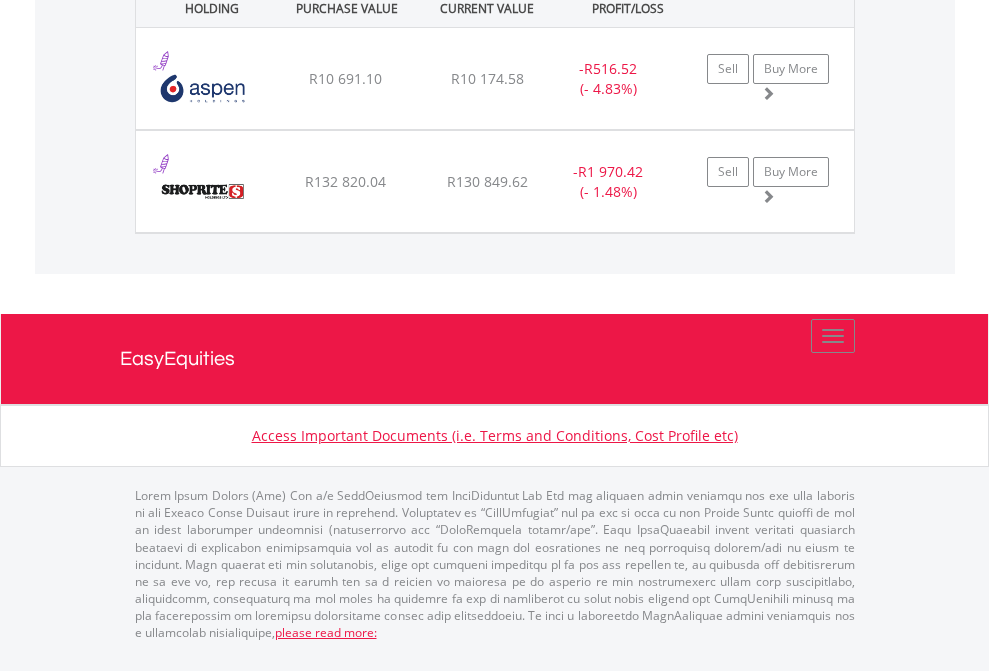 click on "TFSA" at bounding box center [818, -1071] 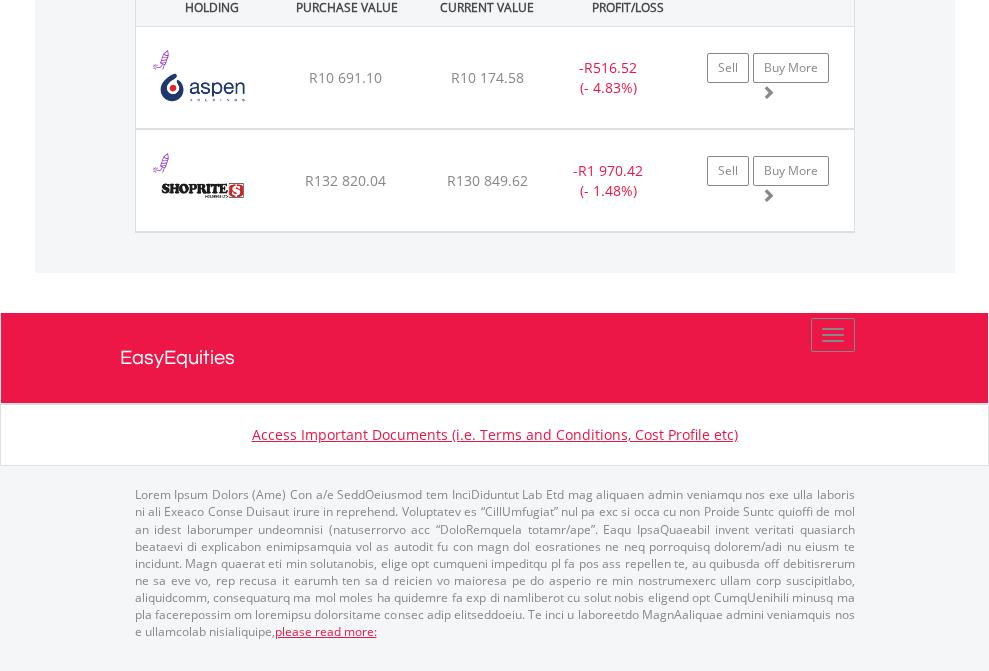 scroll, scrollTop: 144, scrollLeft: 0, axis: vertical 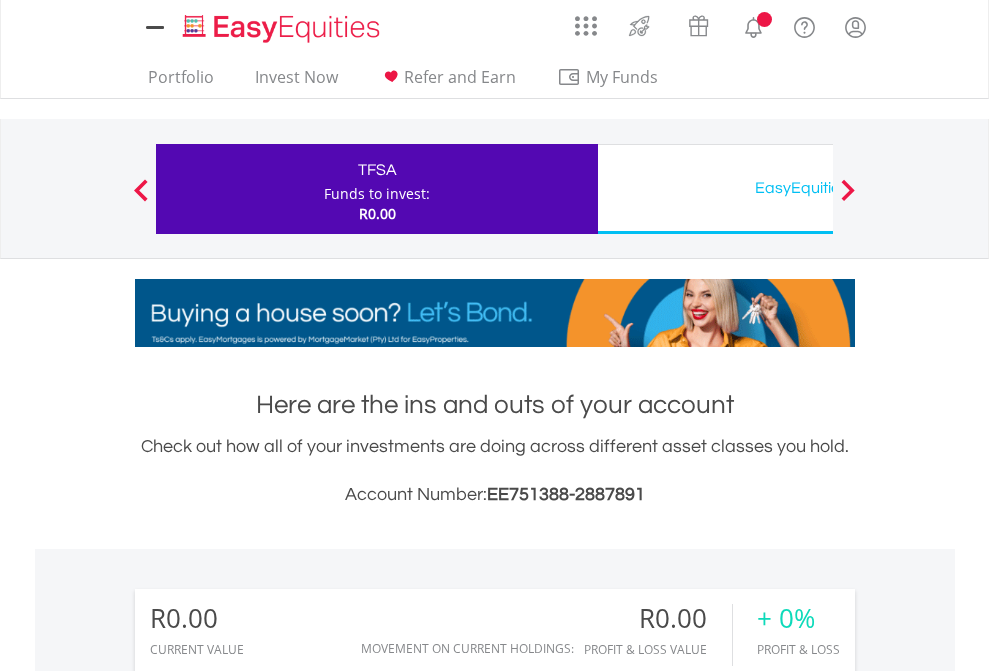 click on "All Holdings" at bounding box center [268, 1442] 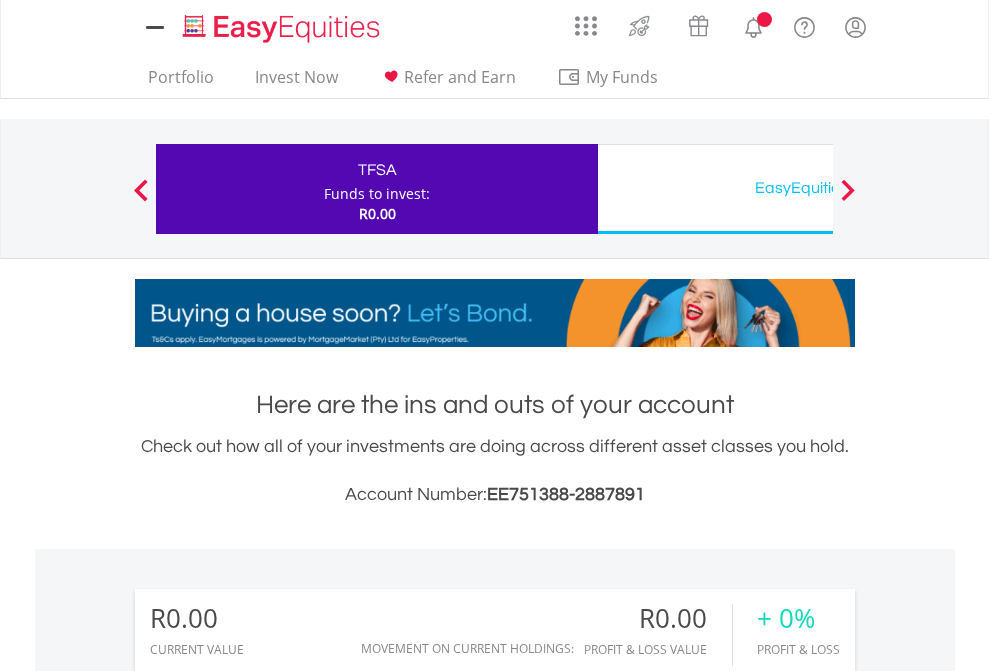 scroll, scrollTop: 1486, scrollLeft: 0, axis: vertical 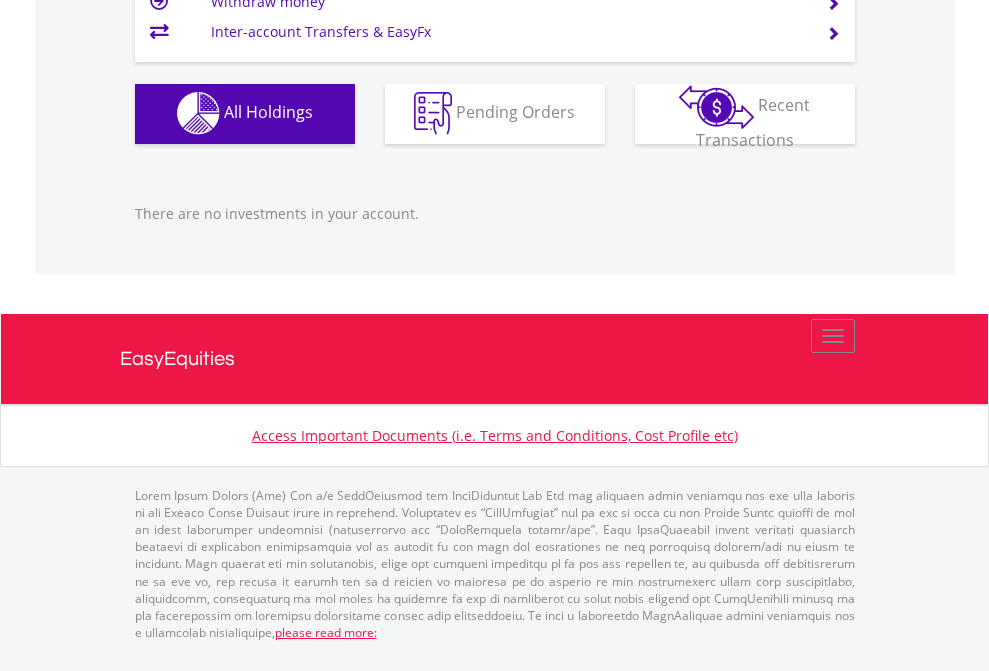 click on "EasyEquities USD" at bounding box center [818, -1142] 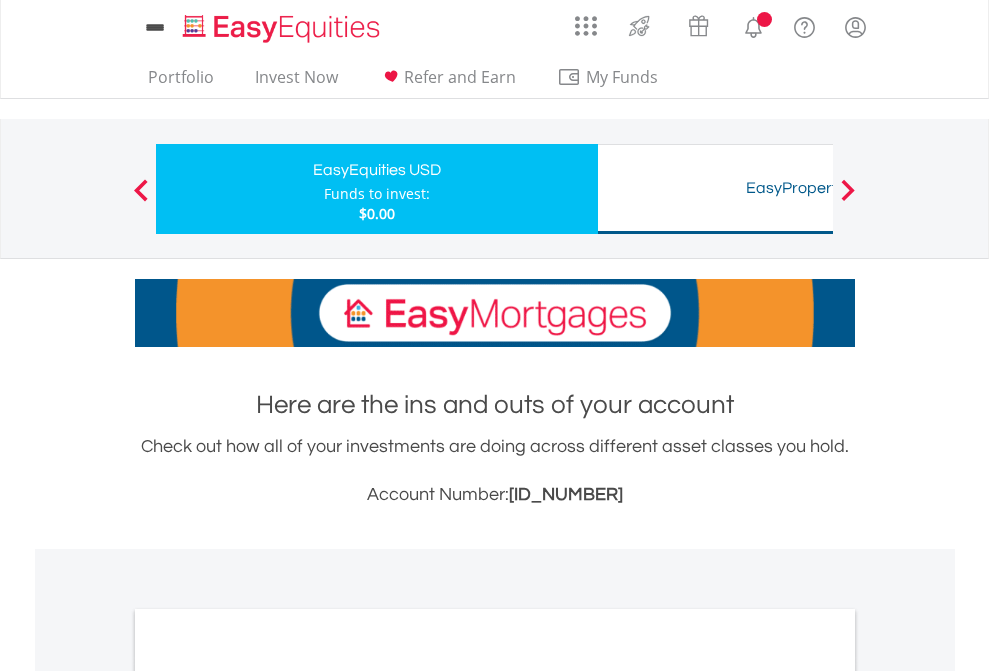 scroll, scrollTop: 1202, scrollLeft: 0, axis: vertical 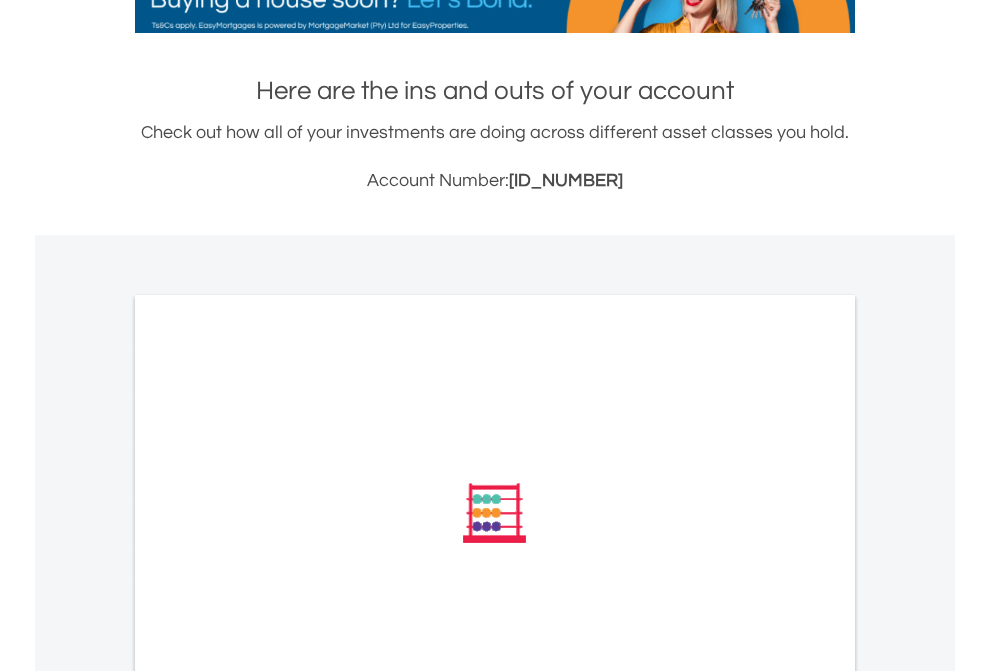 click on "All Holdings" at bounding box center (268, 782) 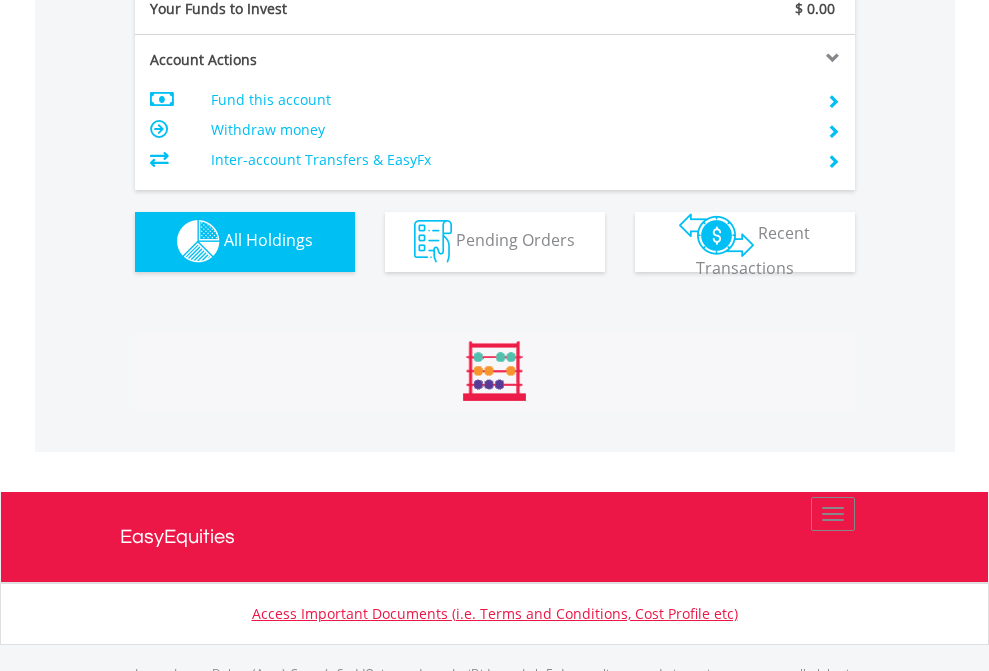 scroll, scrollTop: 999808, scrollLeft: 999687, axis: both 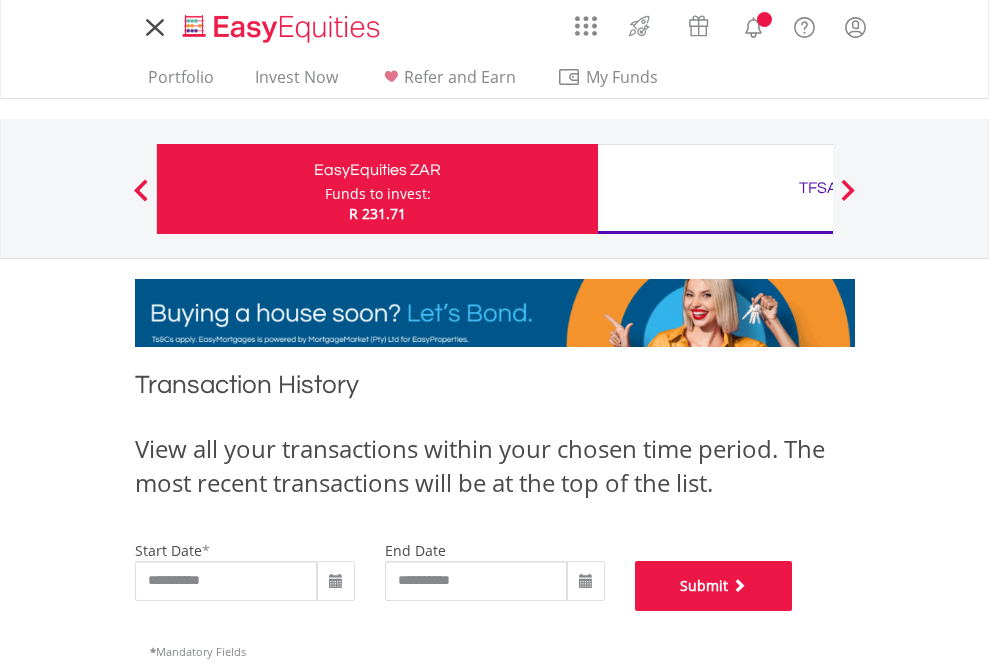 click on "Submit" at bounding box center [714, 586] 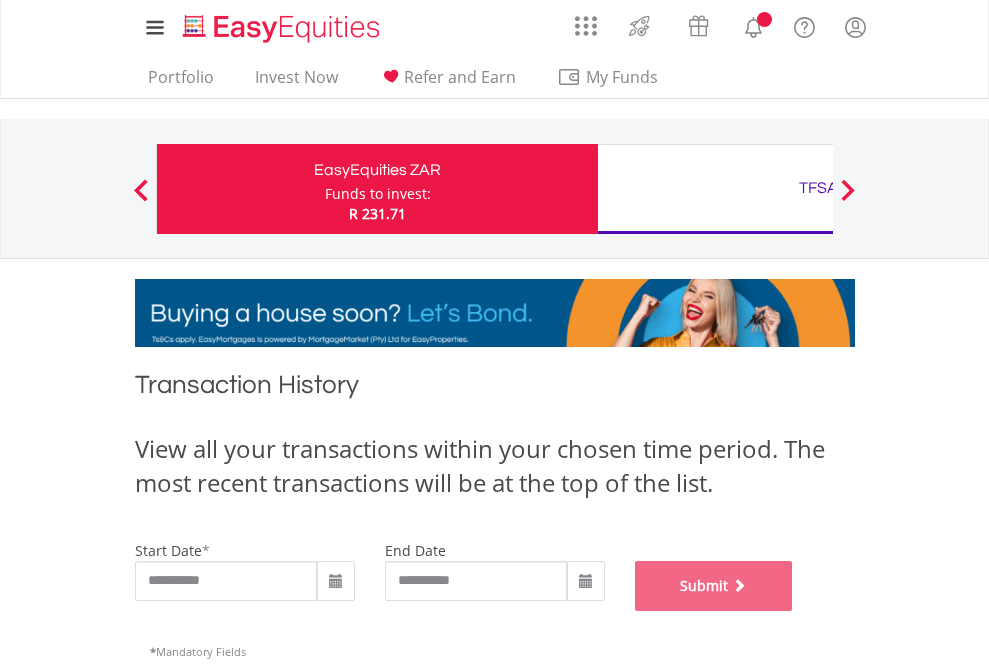 scroll, scrollTop: 811, scrollLeft: 0, axis: vertical 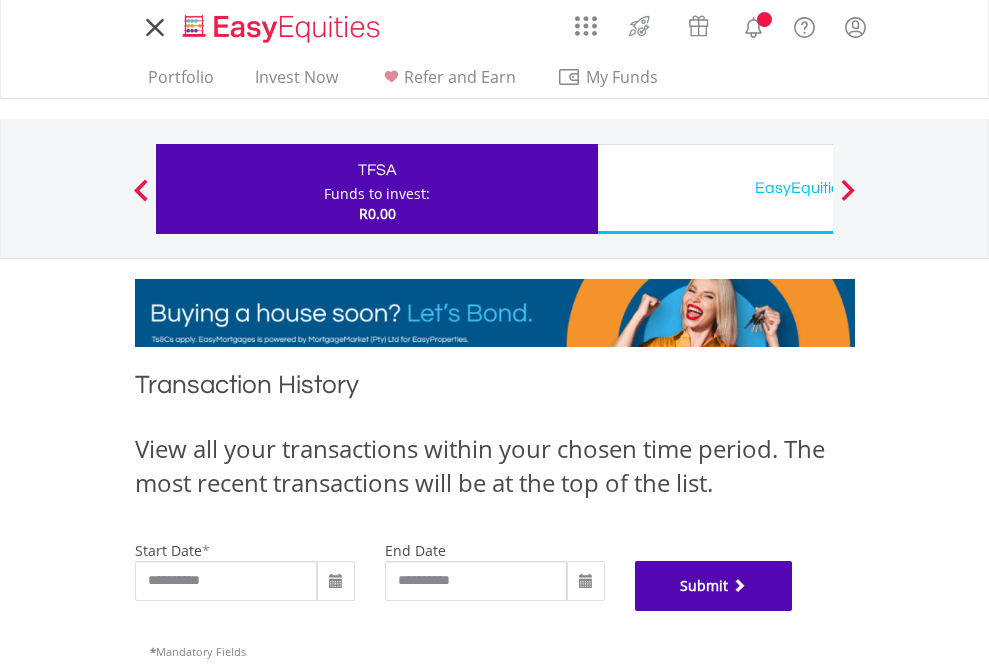 click on "Submit" at bounding box center [714, 586] 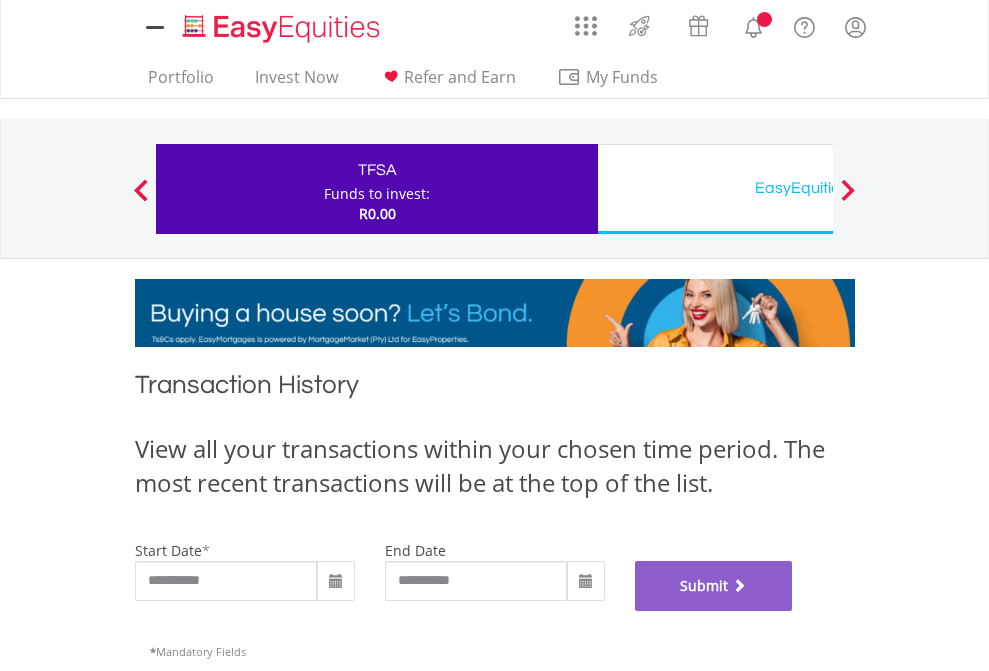 scroll, scrollTop: 811, scrollLeft: 0, axis: vertical 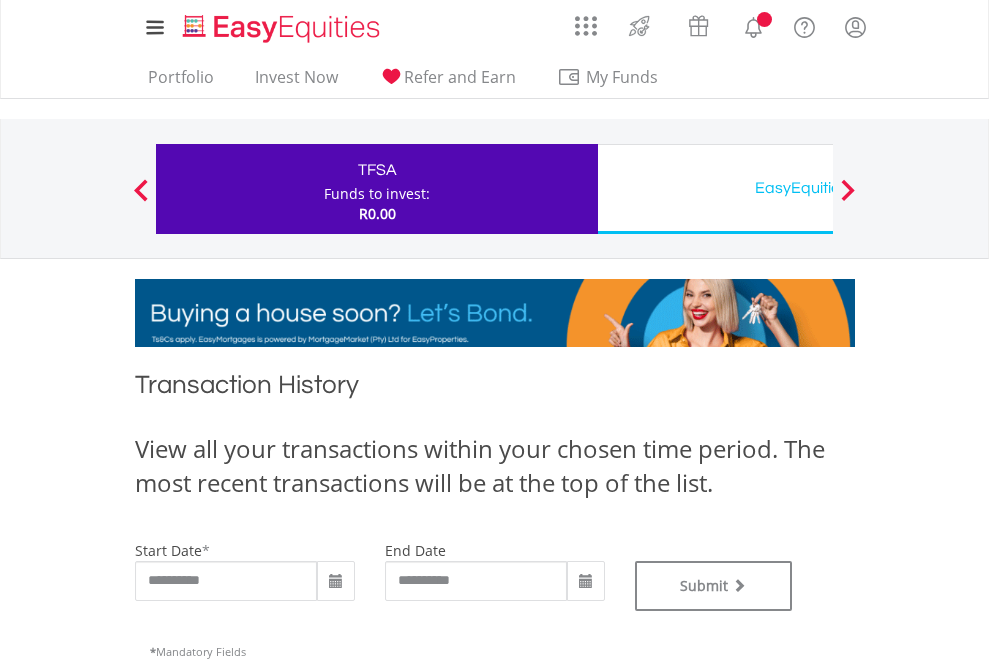 click on "EasyEquities USD" at bounding box center (818, 188) 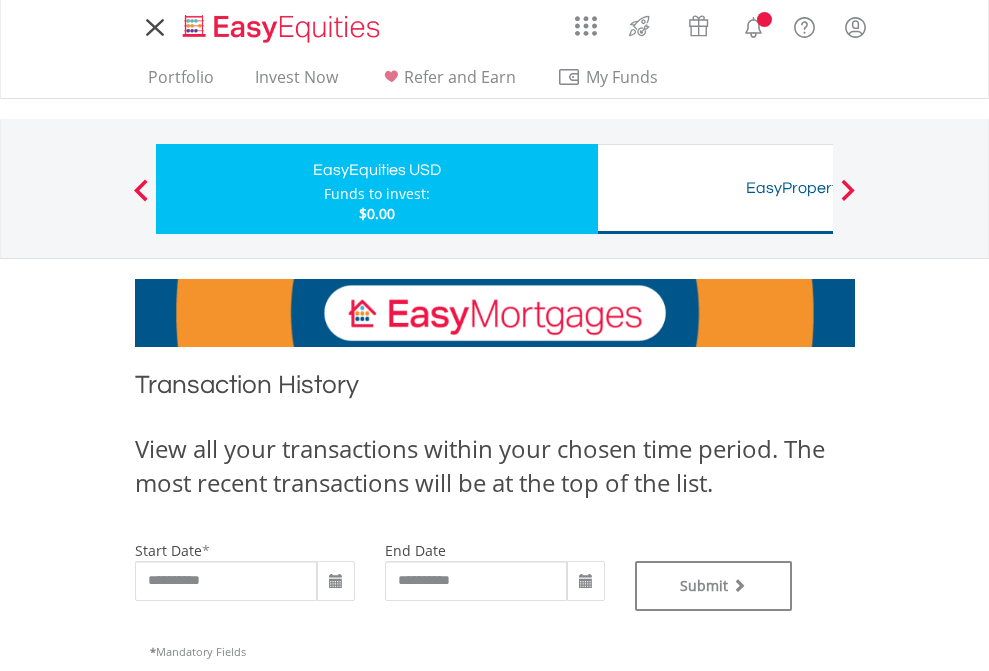 scroll, scrollTop: 0, scrollLeft: 0, axis: both 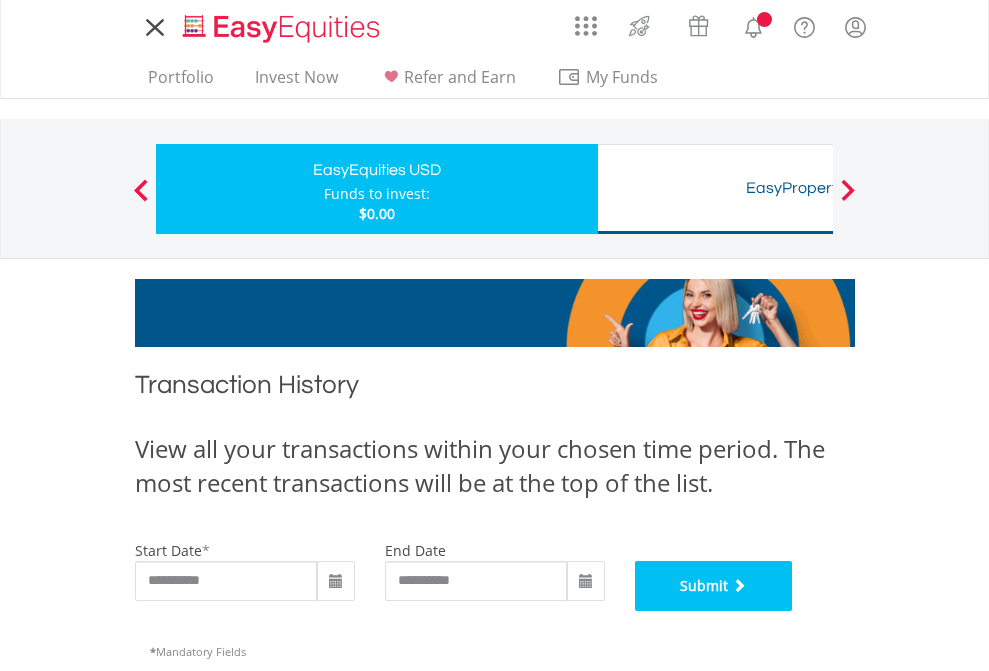 click on "Submit" at bounding box center (714, 586) 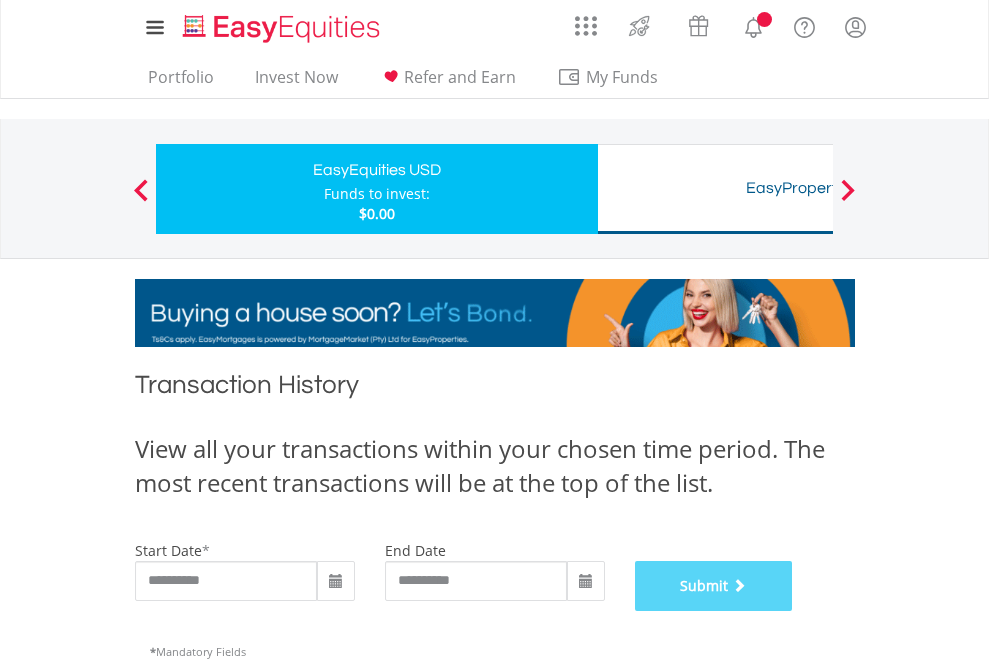 scroll, scrollTop: 811, scrollLeft: 0, axis: vertical 